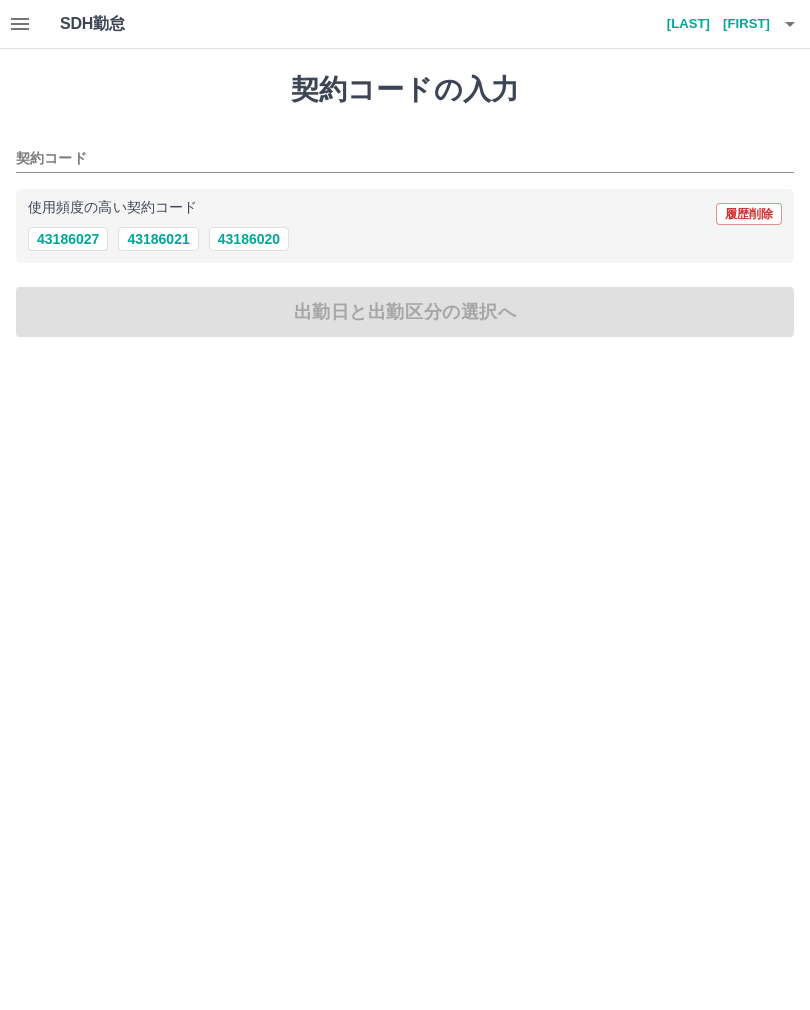 scroll, scrollTop: 0, scrollLeft: 0, axis: both 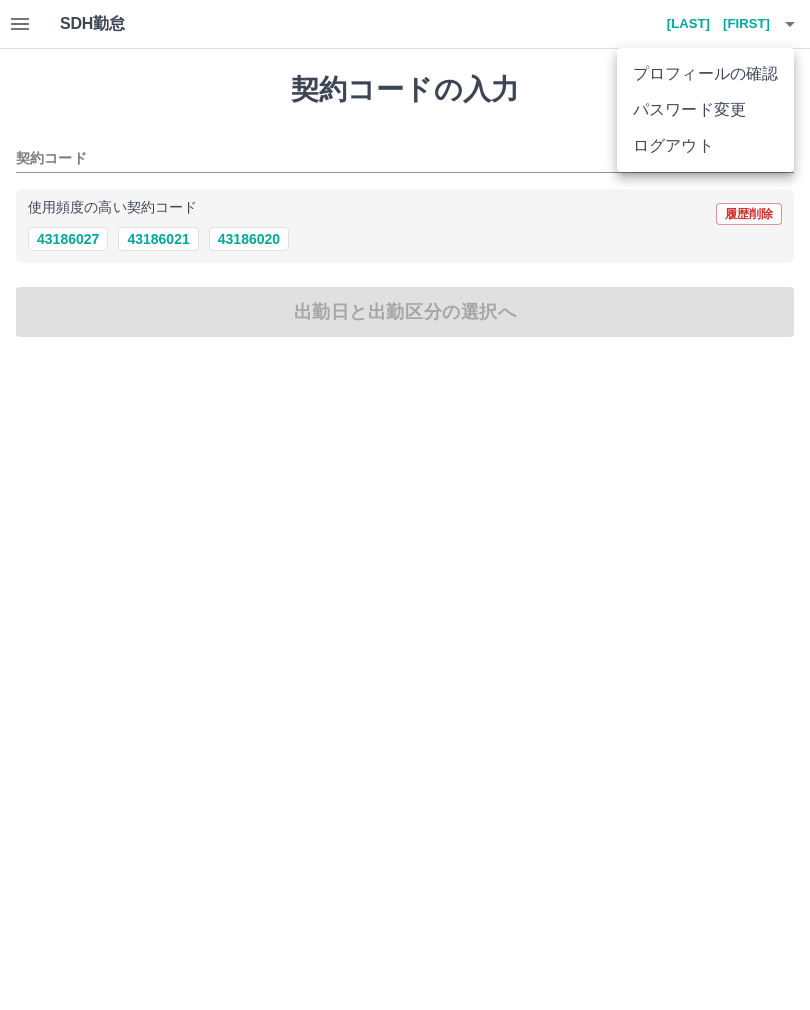 click on "ログアウト" at bounding box center (705, 146) 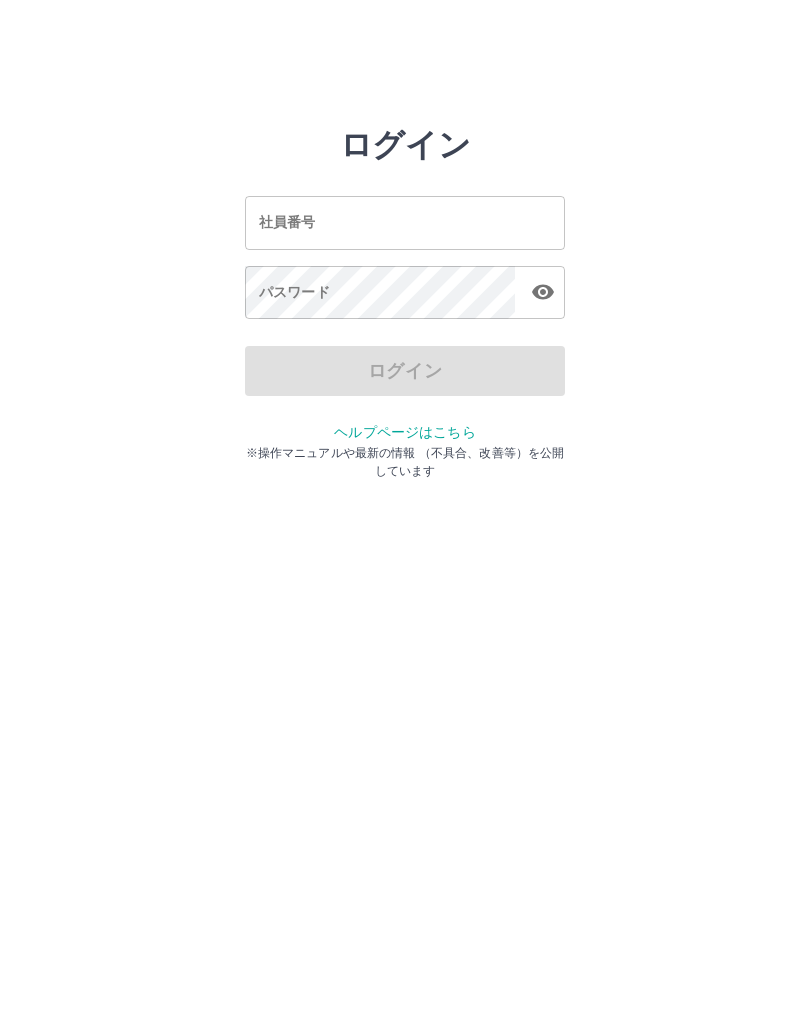 scroll, scrollTop: 0, scrollLeft: 0, axis: both 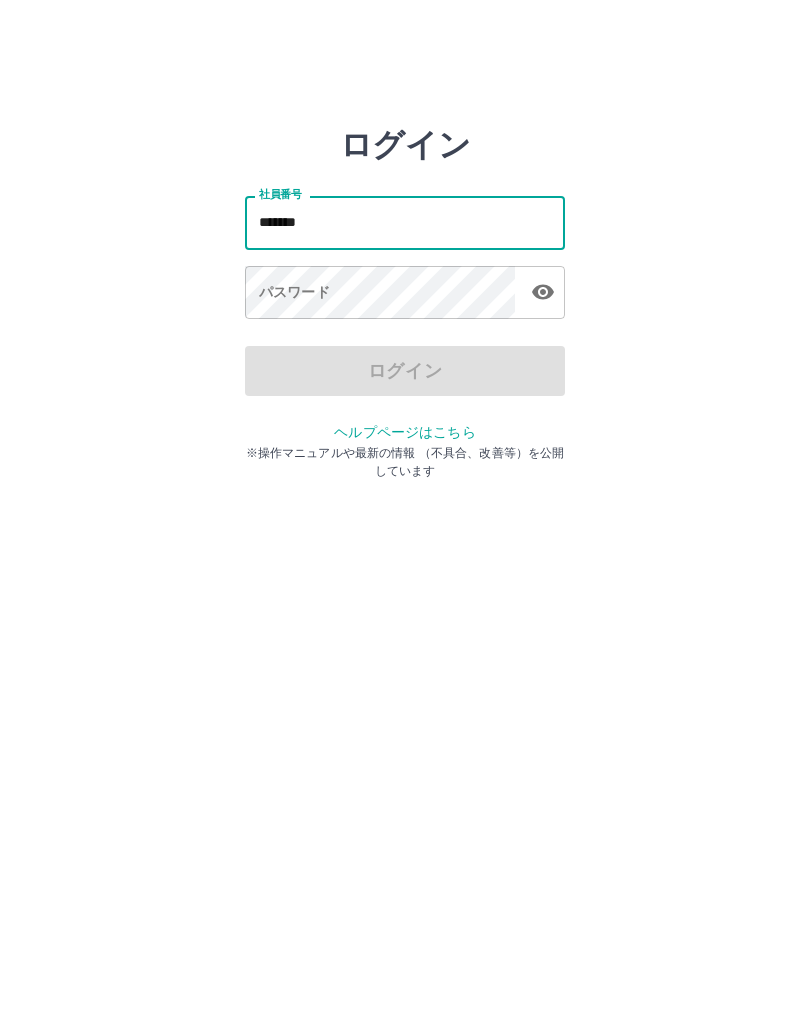 type on "*******" 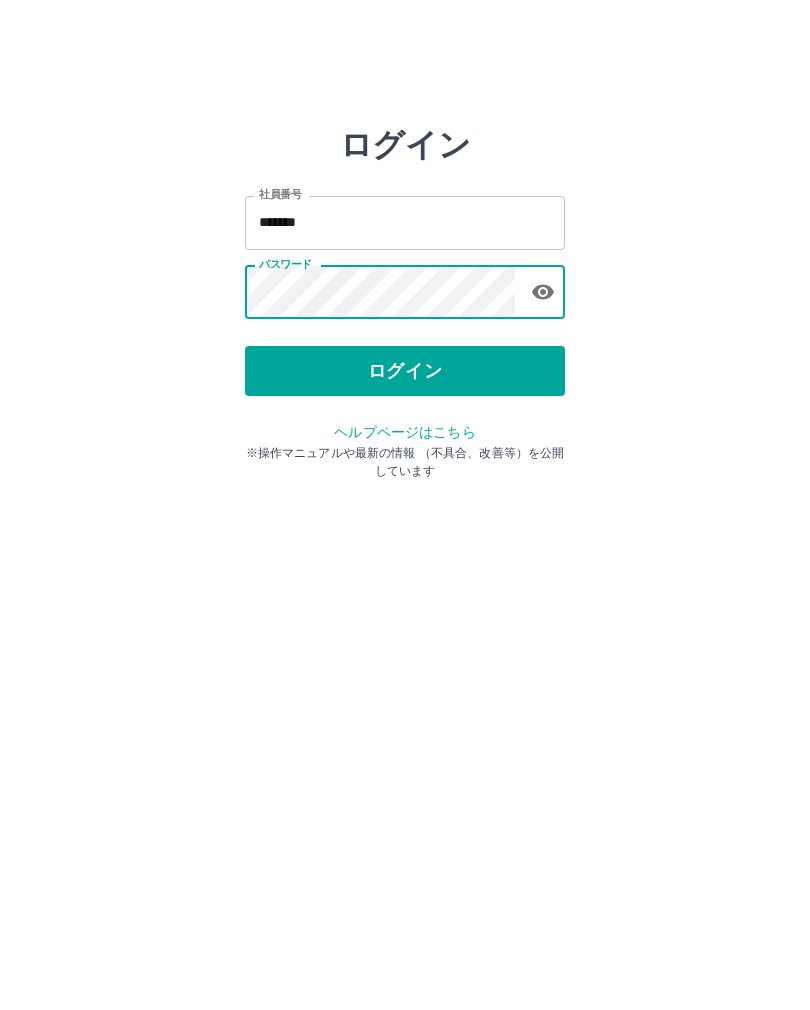 click on "ログイン" at bounding box center [405, 371] 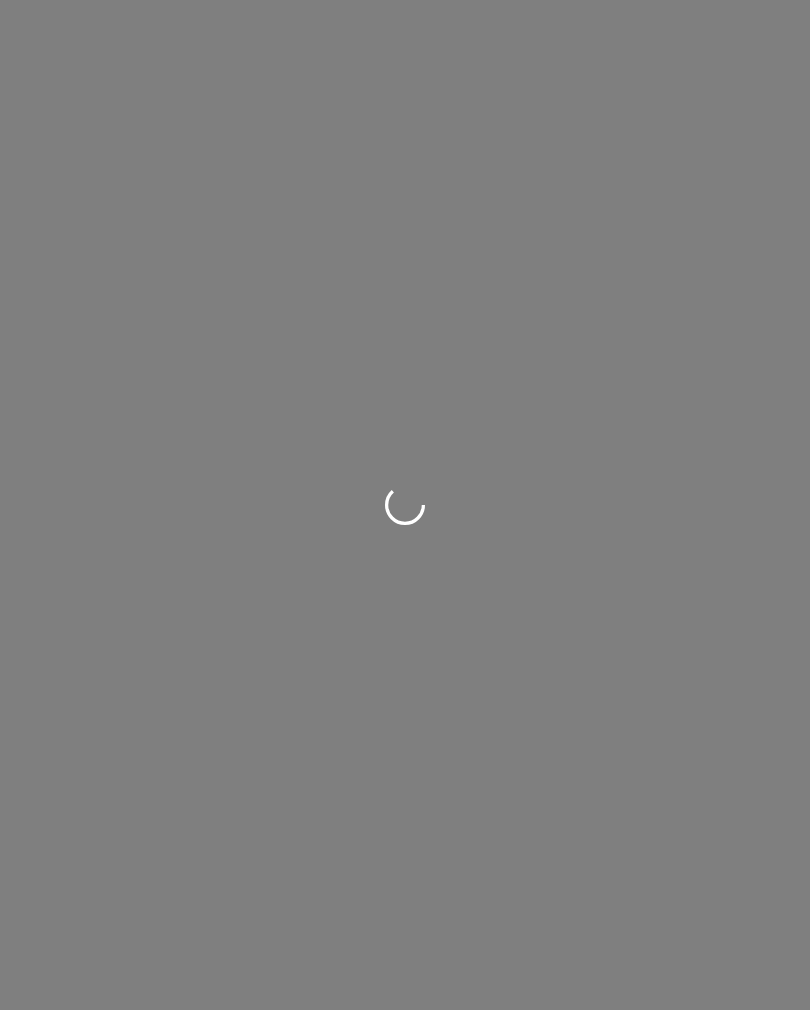 scroll, scrollTop: 0, scrollLeft: 0, axis: both 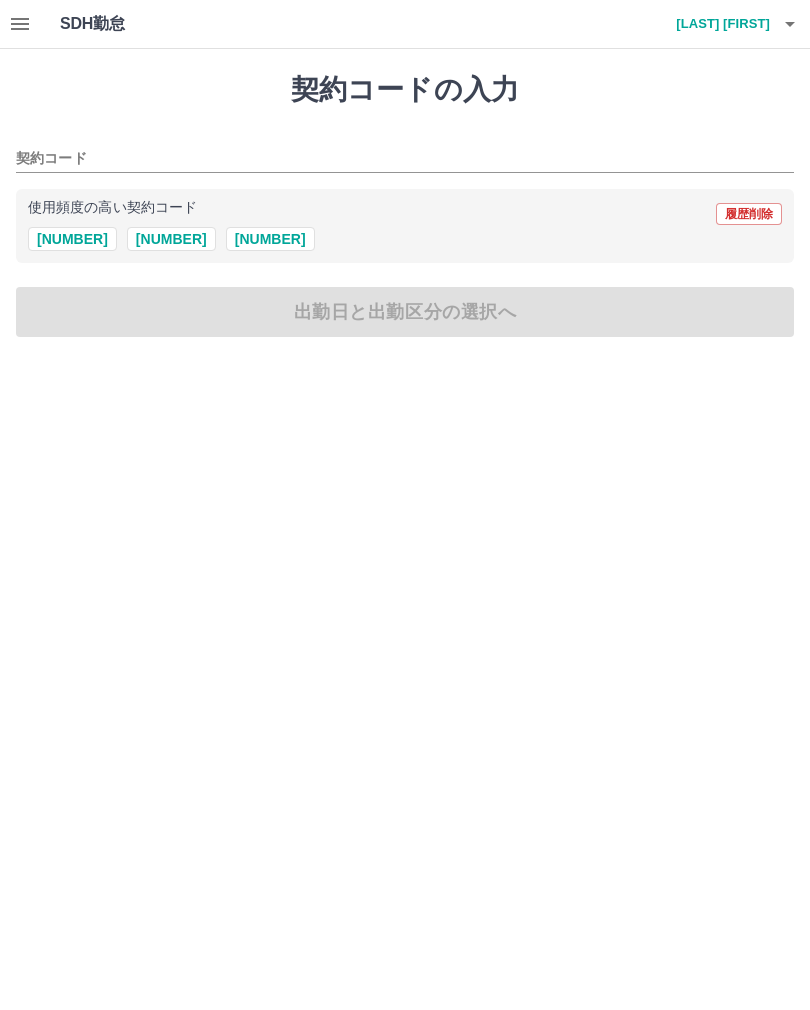 click on "43186020" at bounding box center (270, 239) 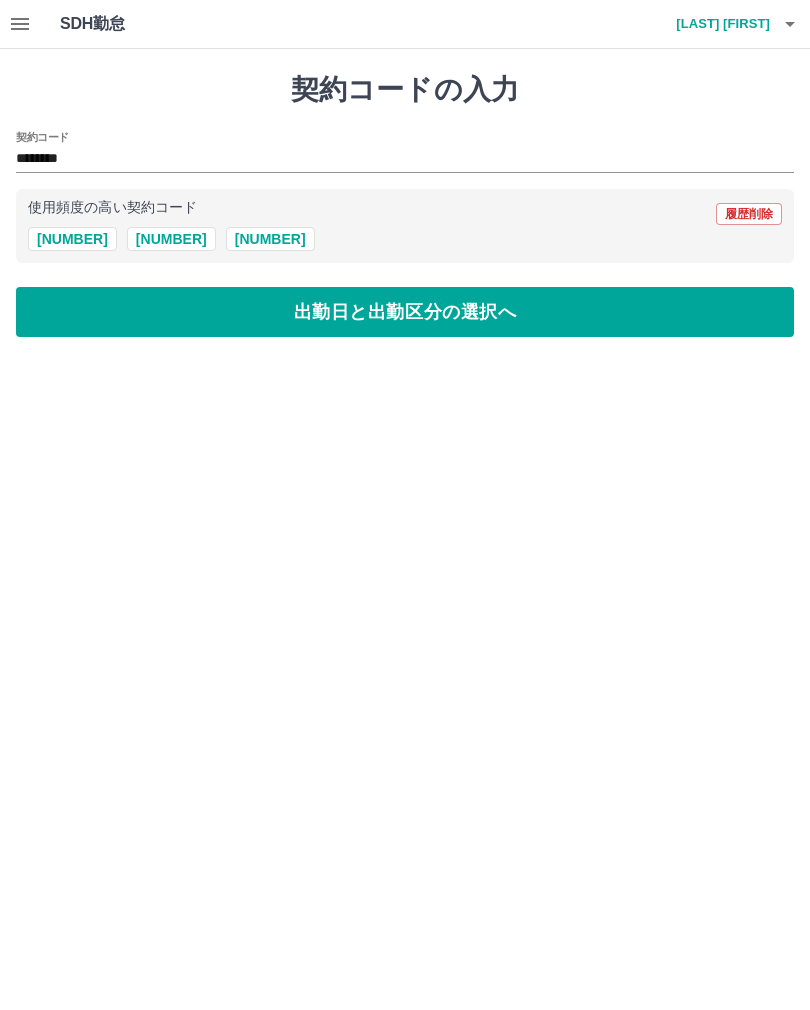 click on "出勤日と出勤区分の選択へ" at bounding box center (405, 312) 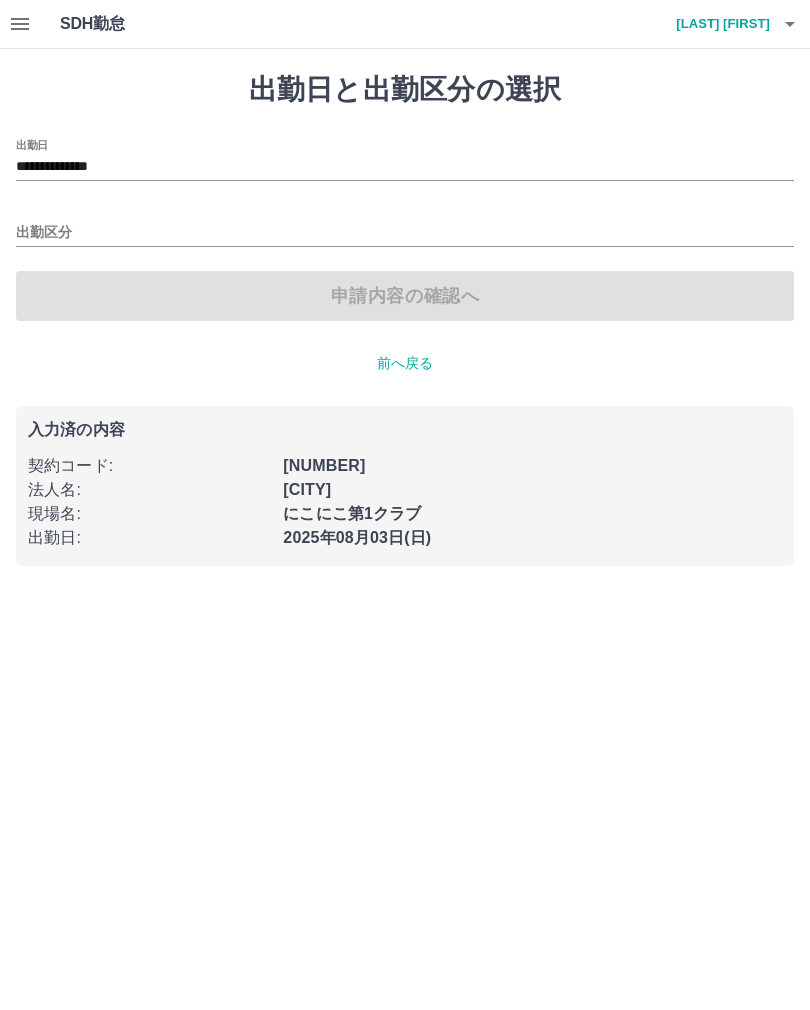 click 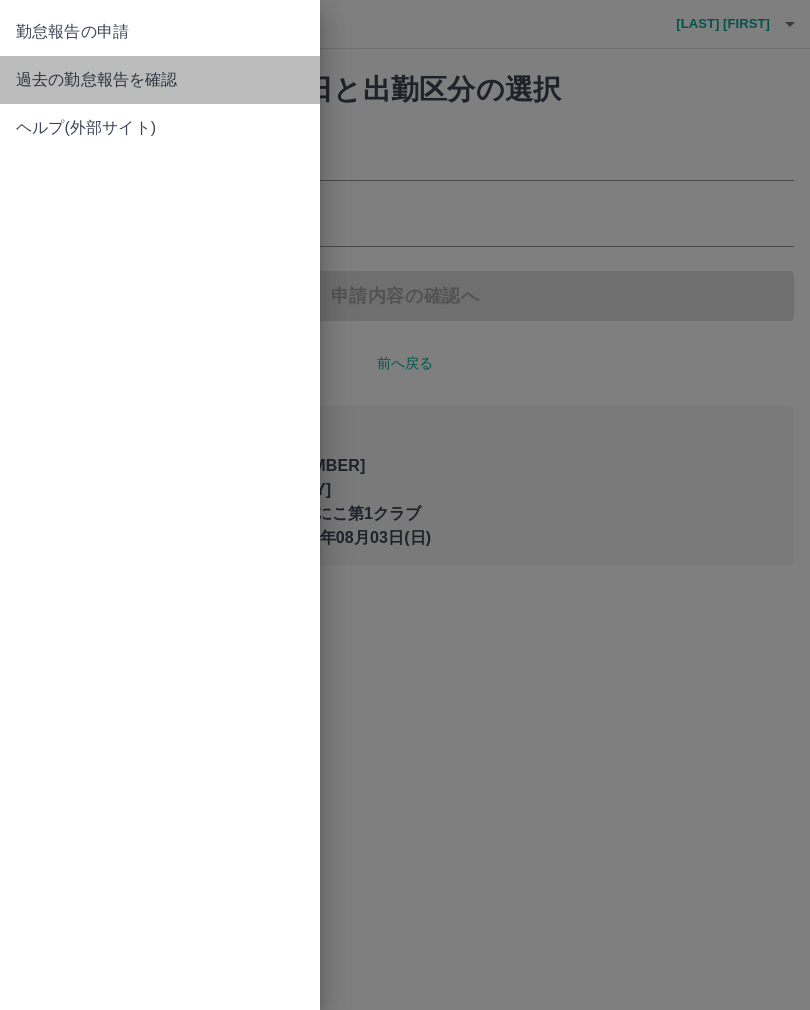 click on "過去の勤怠報告を確認" at bounding box center (160, 80) 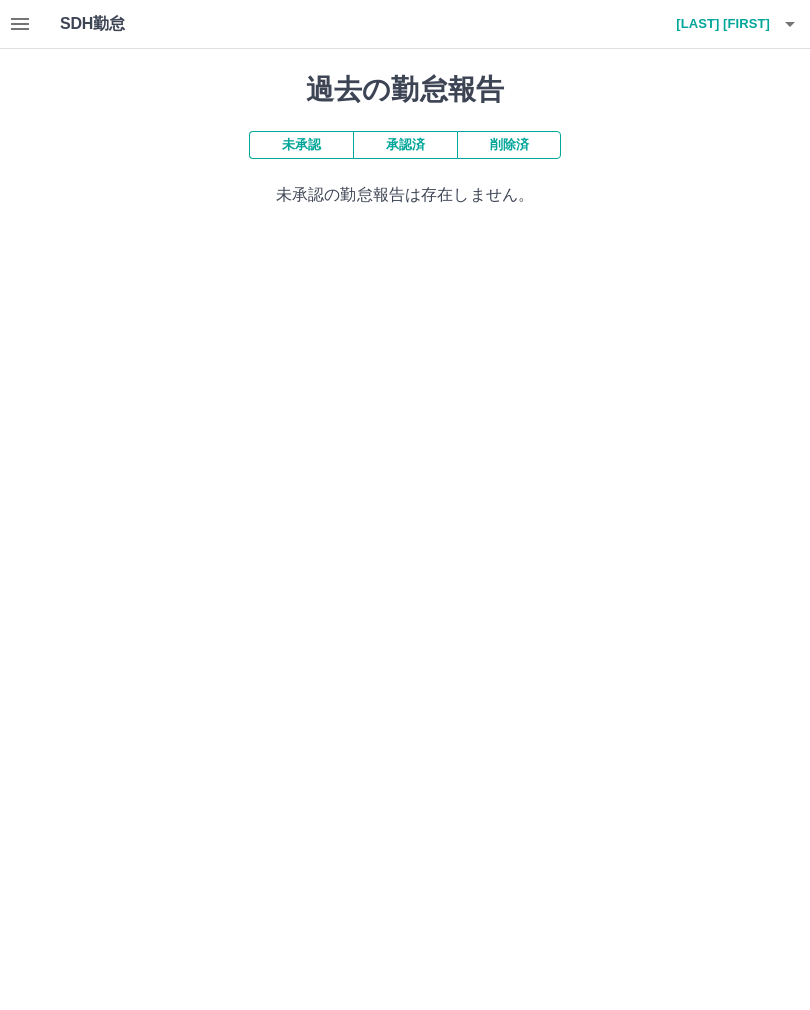 click on "承認済" at bounding box center [405, 145] 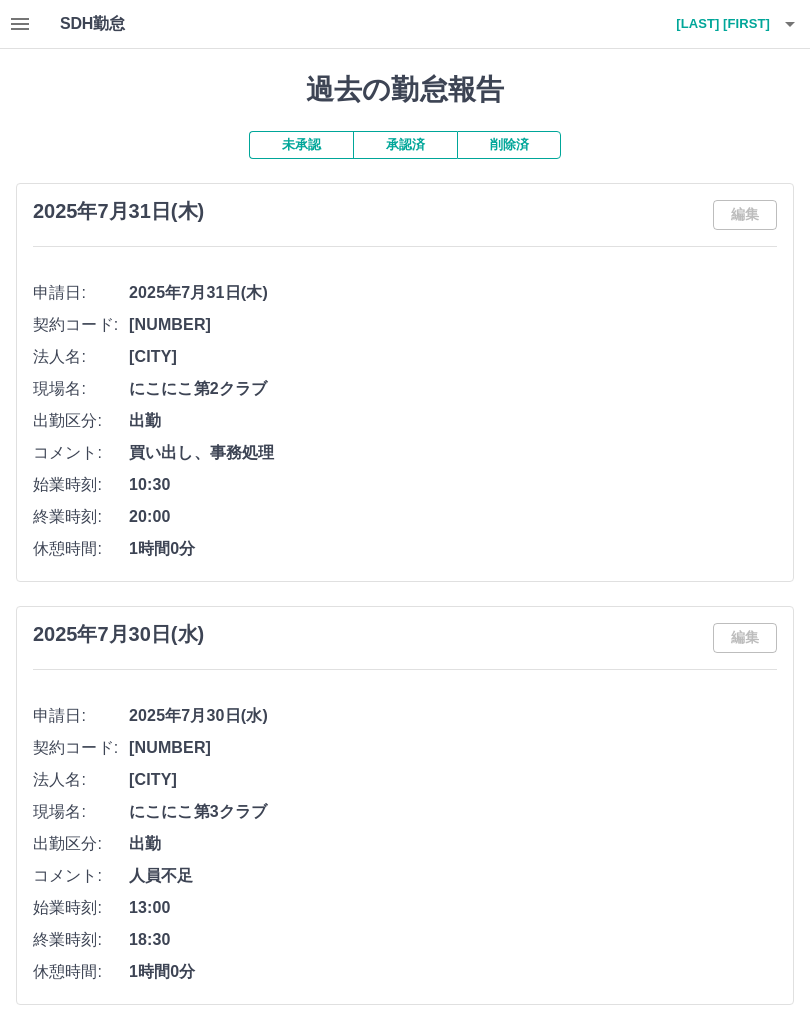 click on "未承認" at bounding box center (301, 145) 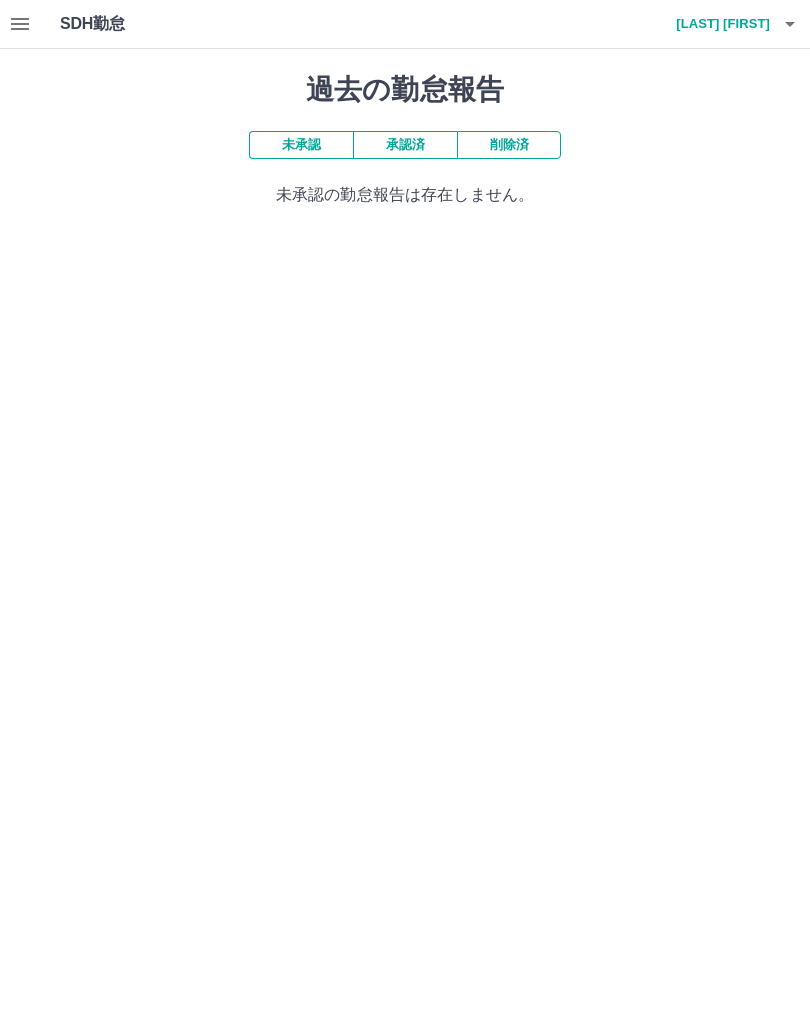 click at bounding box center [20, 24] 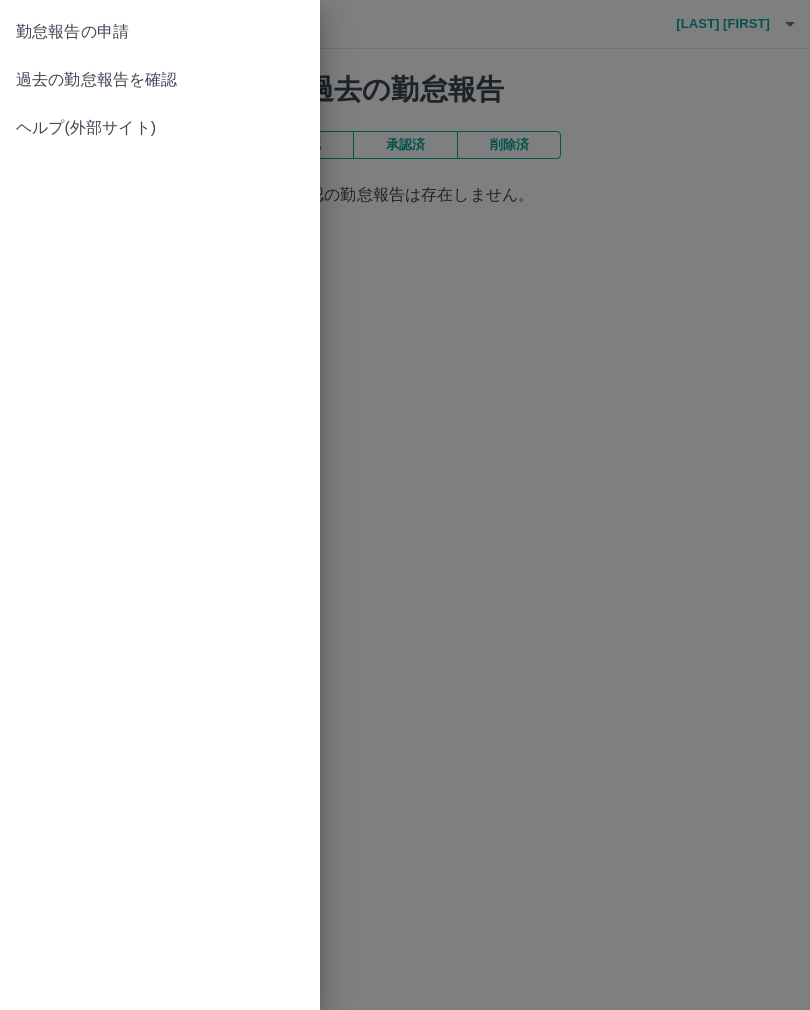 click on "勤怠報告の申請" at bounding box center (160, 32) 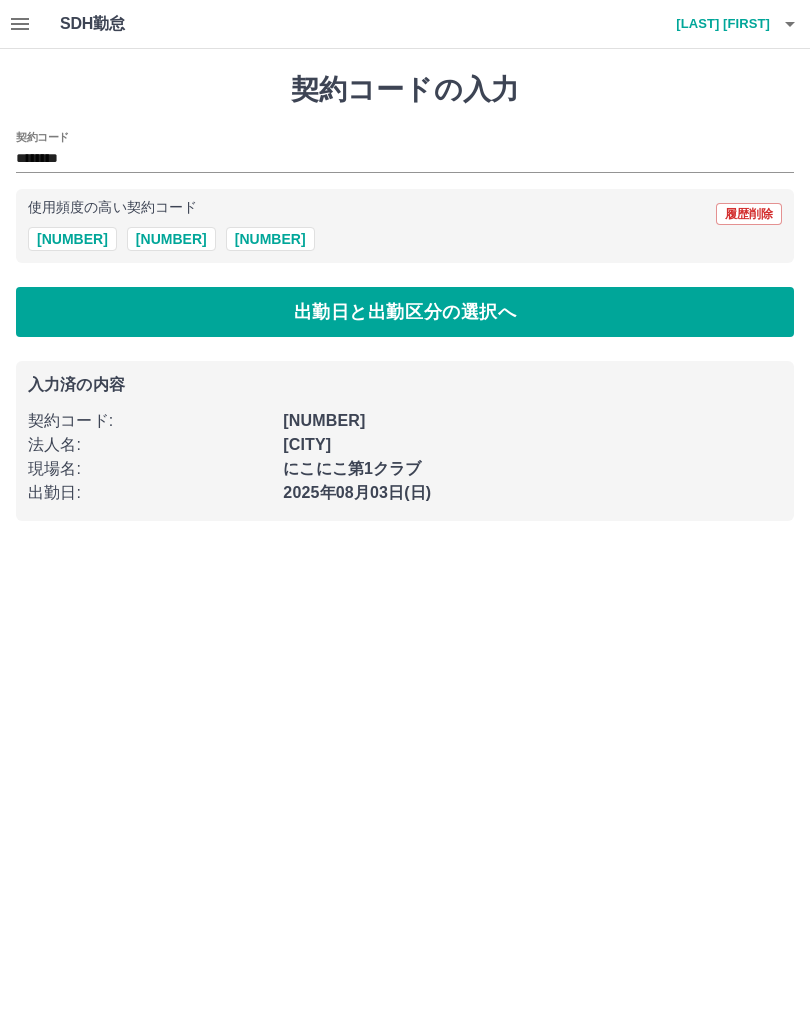 click on "43186020" at bounding box center [270, 239] 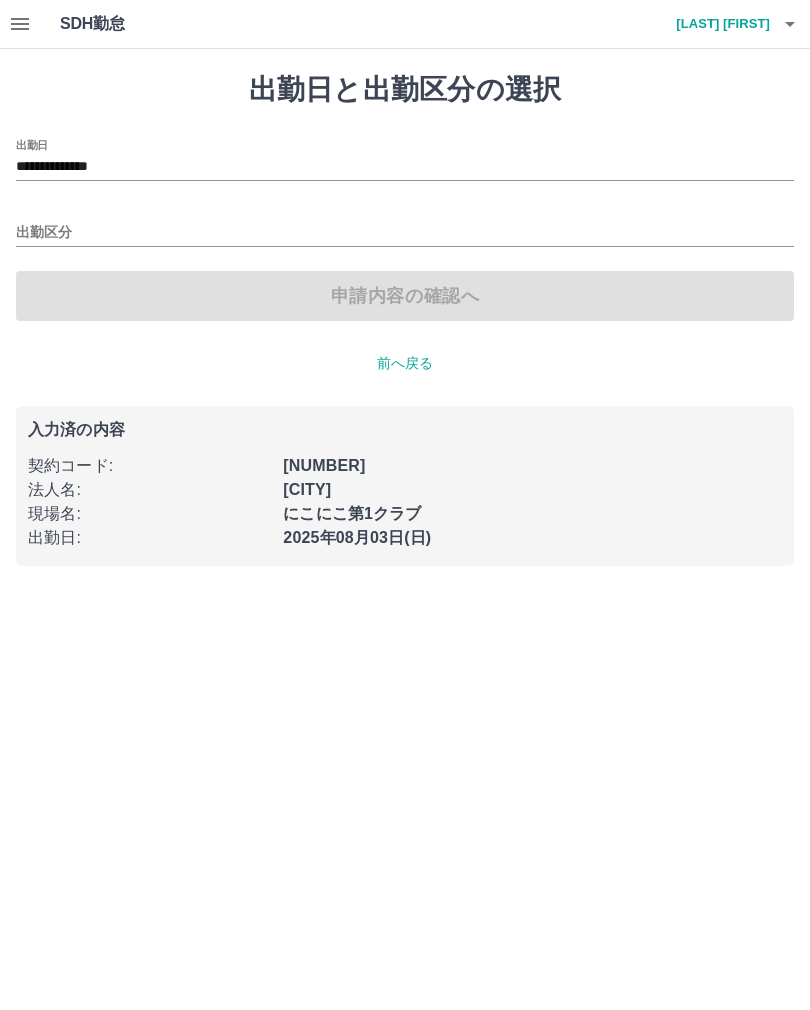 click on "**********" at bounding box center (405, 167) 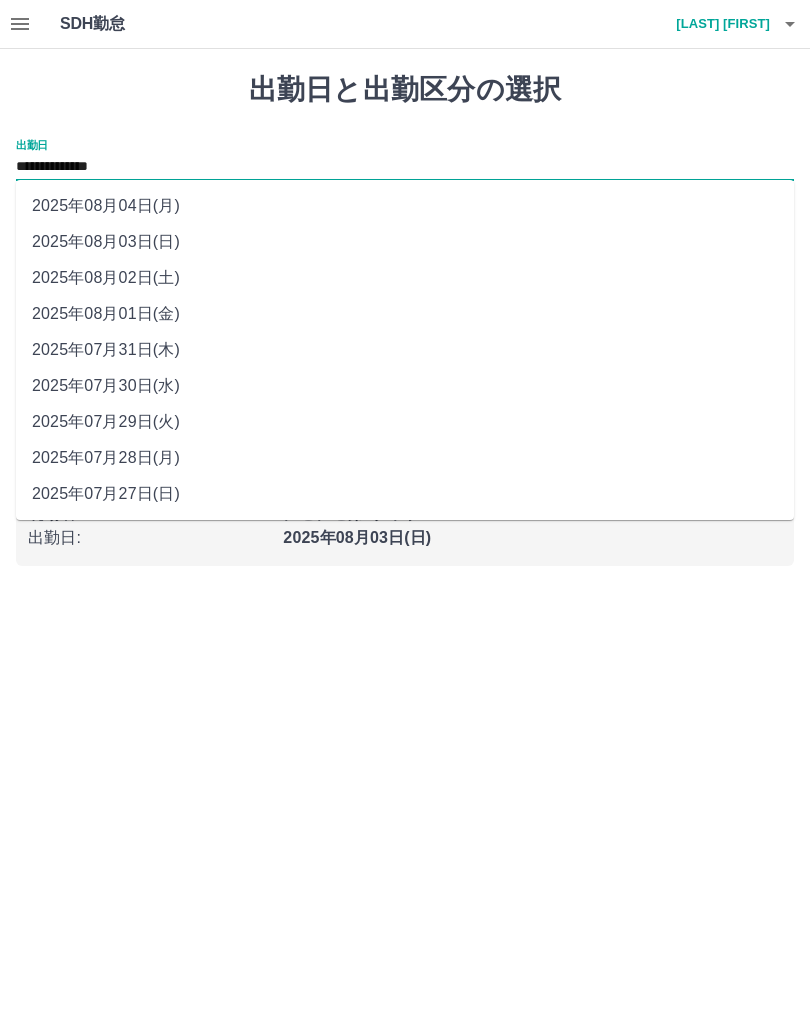click on "2025年08月01日(金)" at bounding box center (405, 314) 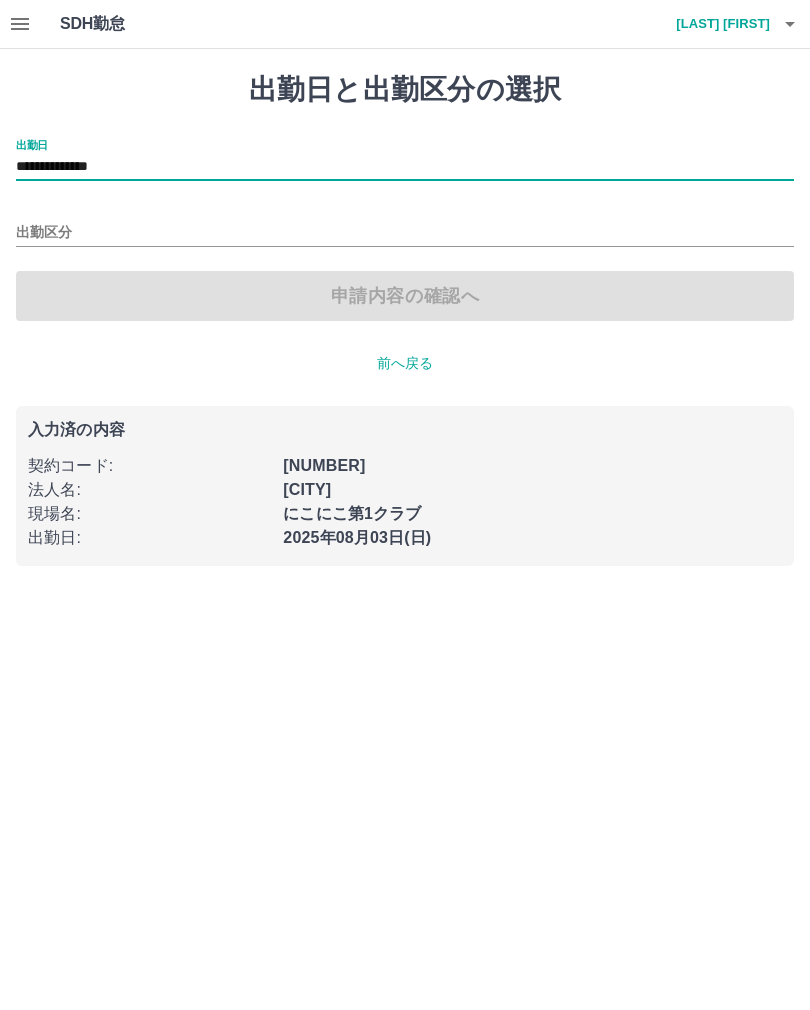 click on "出勤区分" at bounding box center (405, 233) 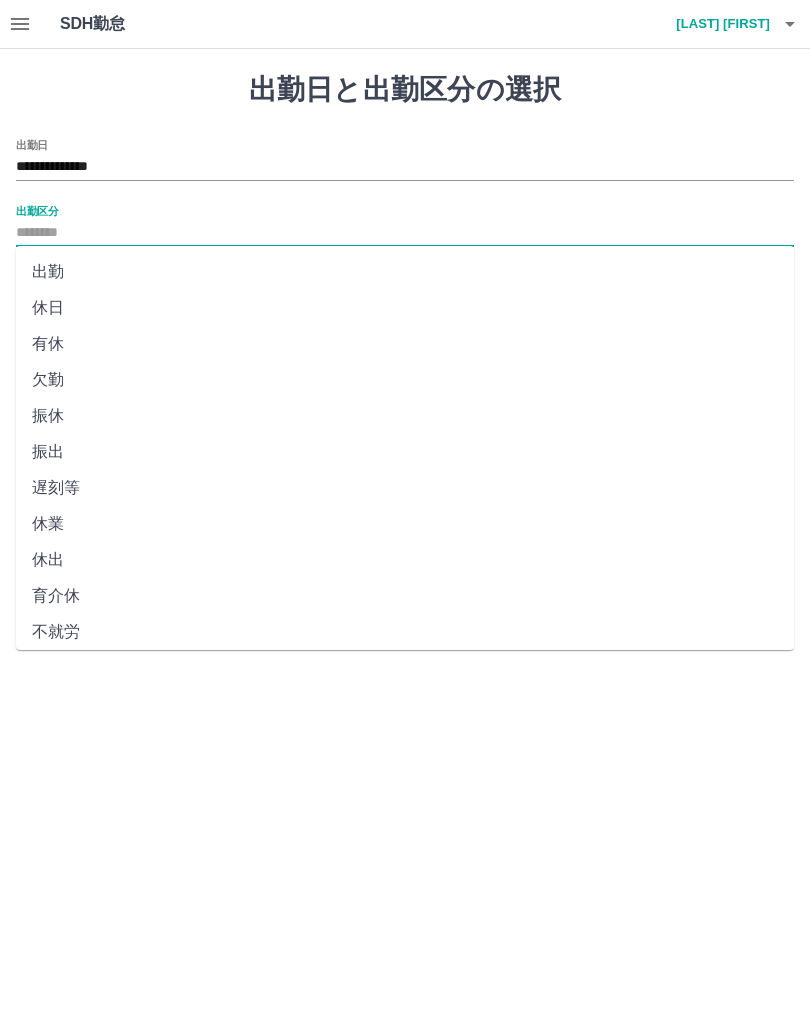 click on "出勤" at bounding box center (405, 272) 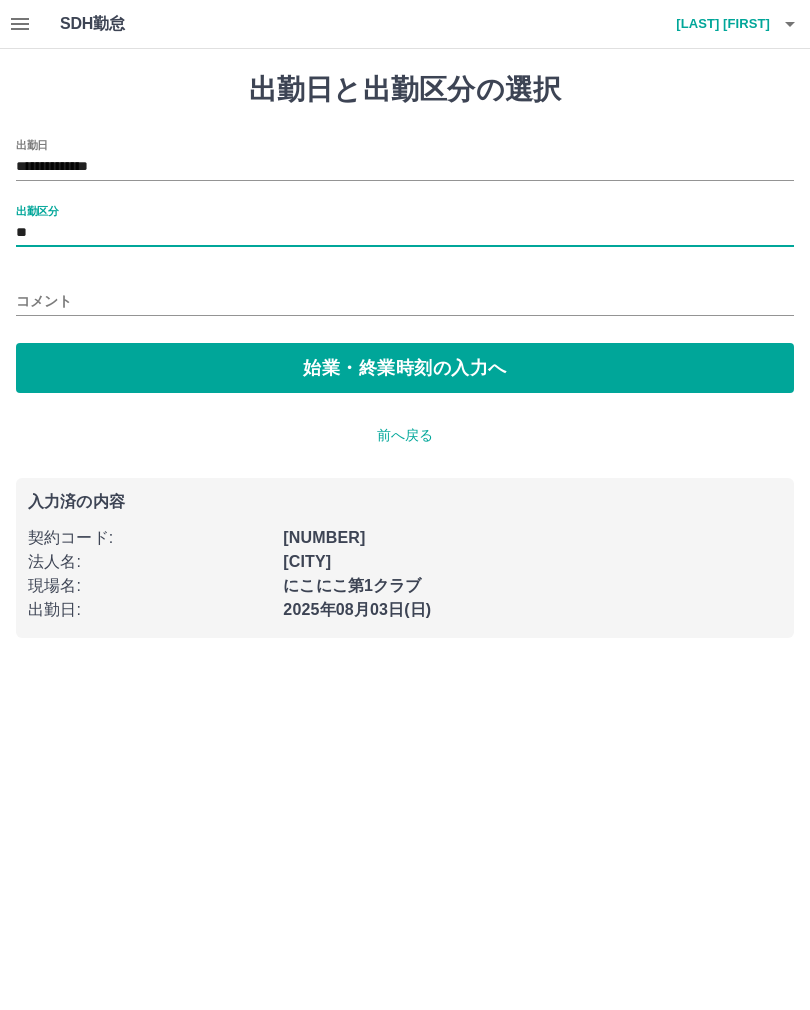 type on "**" 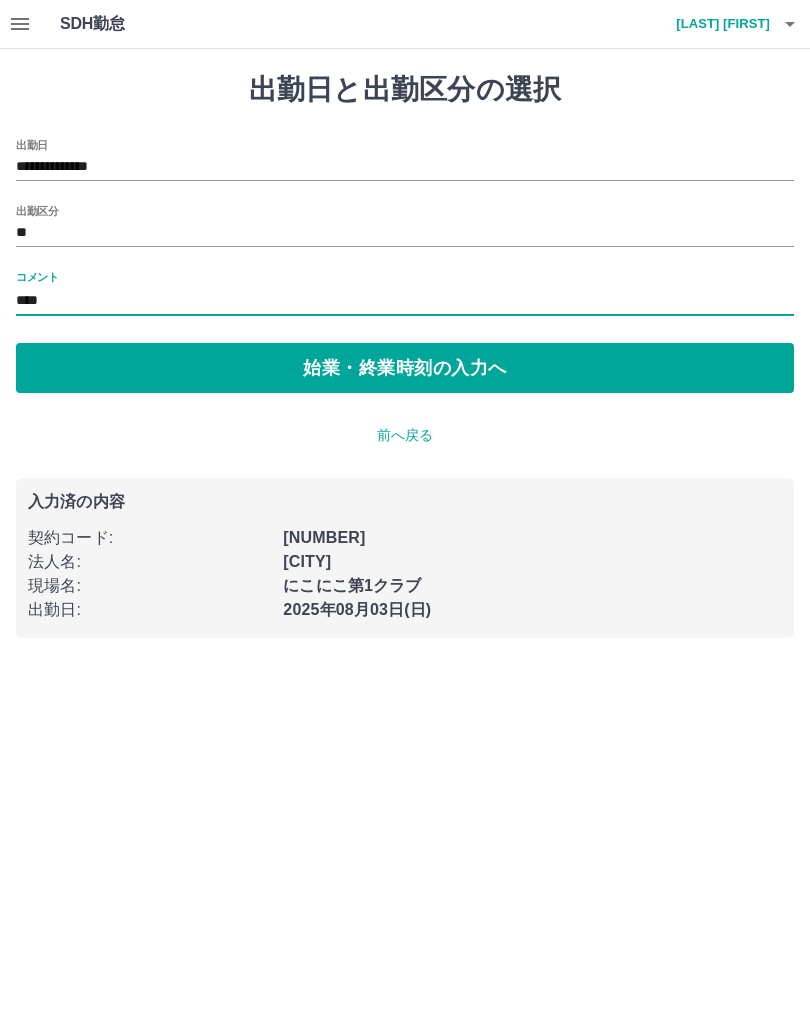 type on "****" 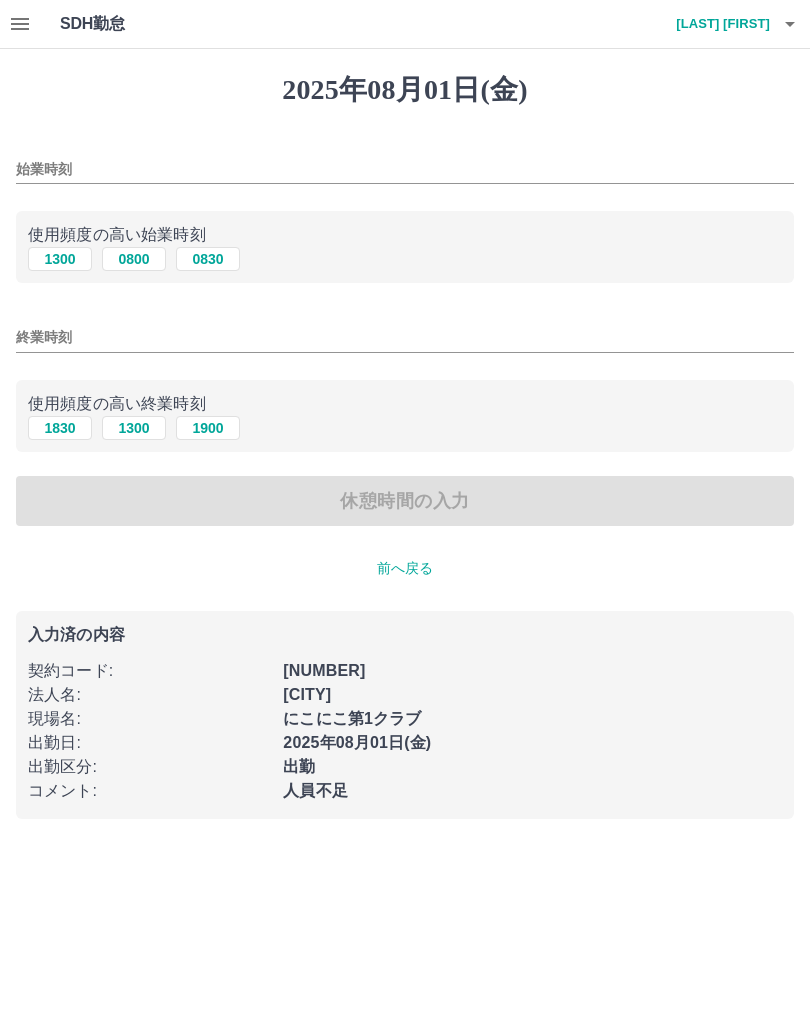 click on "始業時刻" at bounding box center [405, 169] 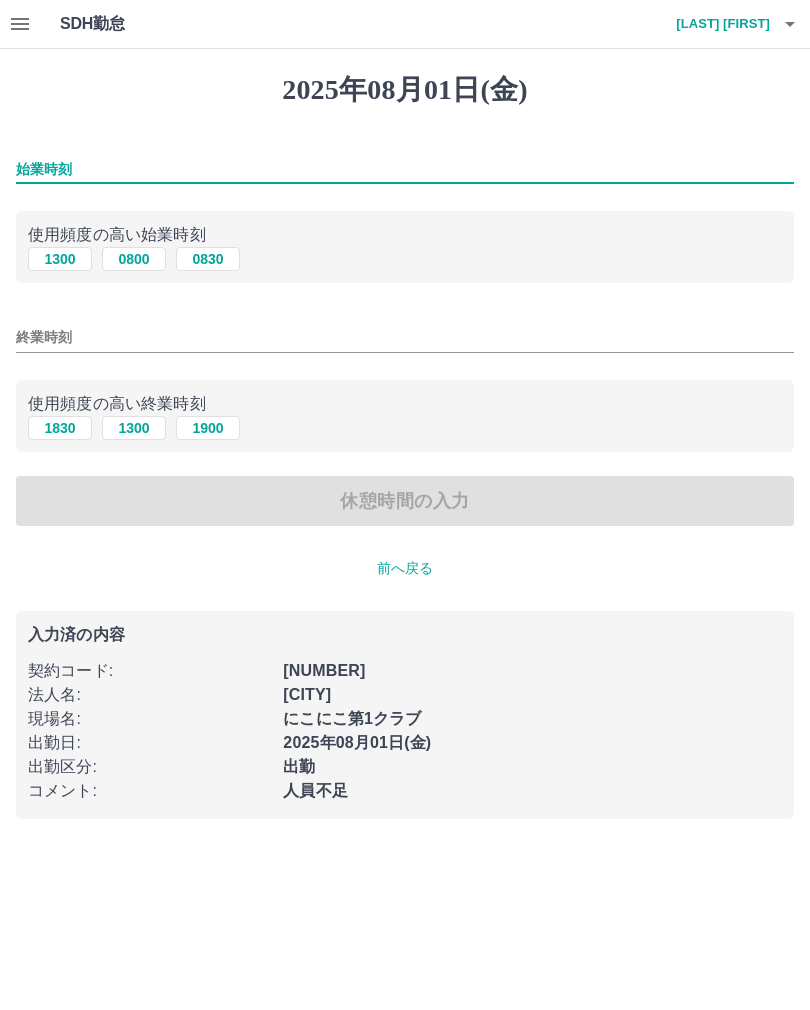 click on "0800" at bounding box center [134, 259] 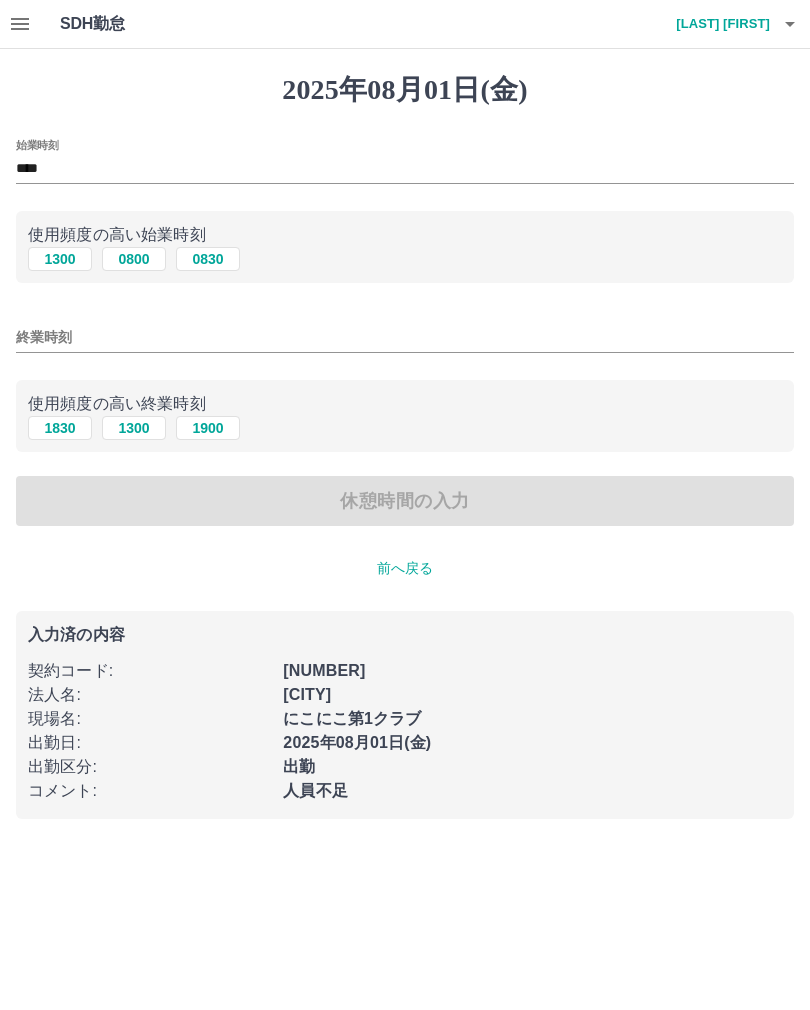 click on "1830" at bounding box center (60, 428) 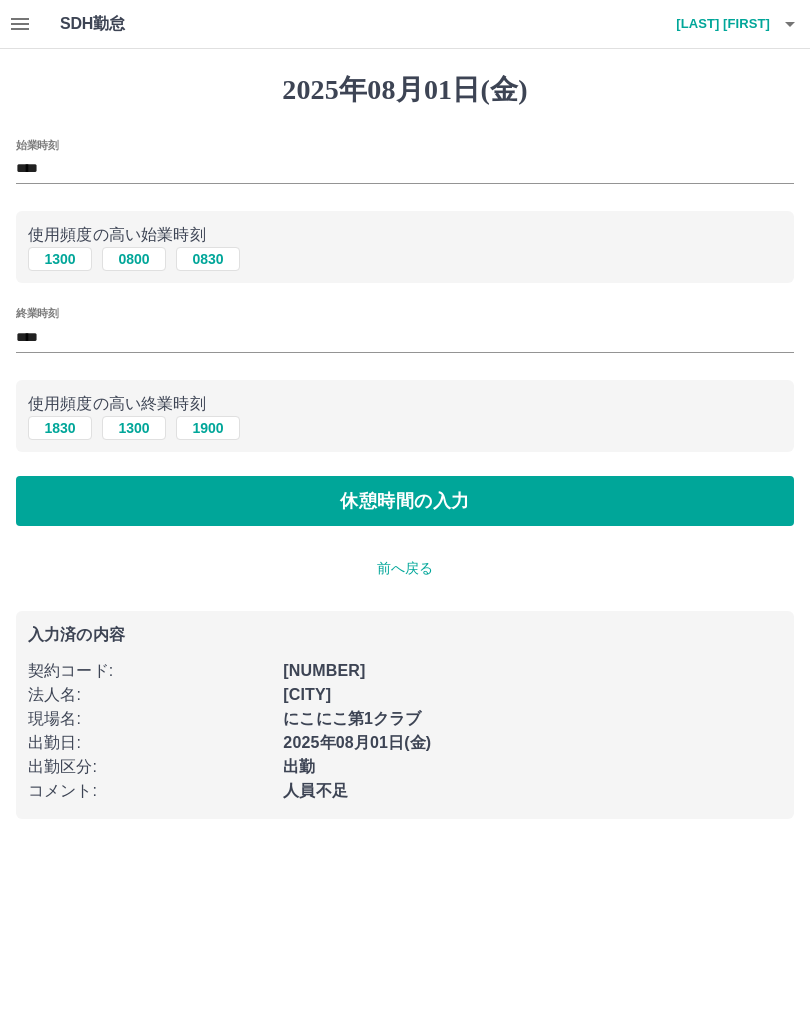 click on "休憩時間の入力" at bounding box center [405, 501] 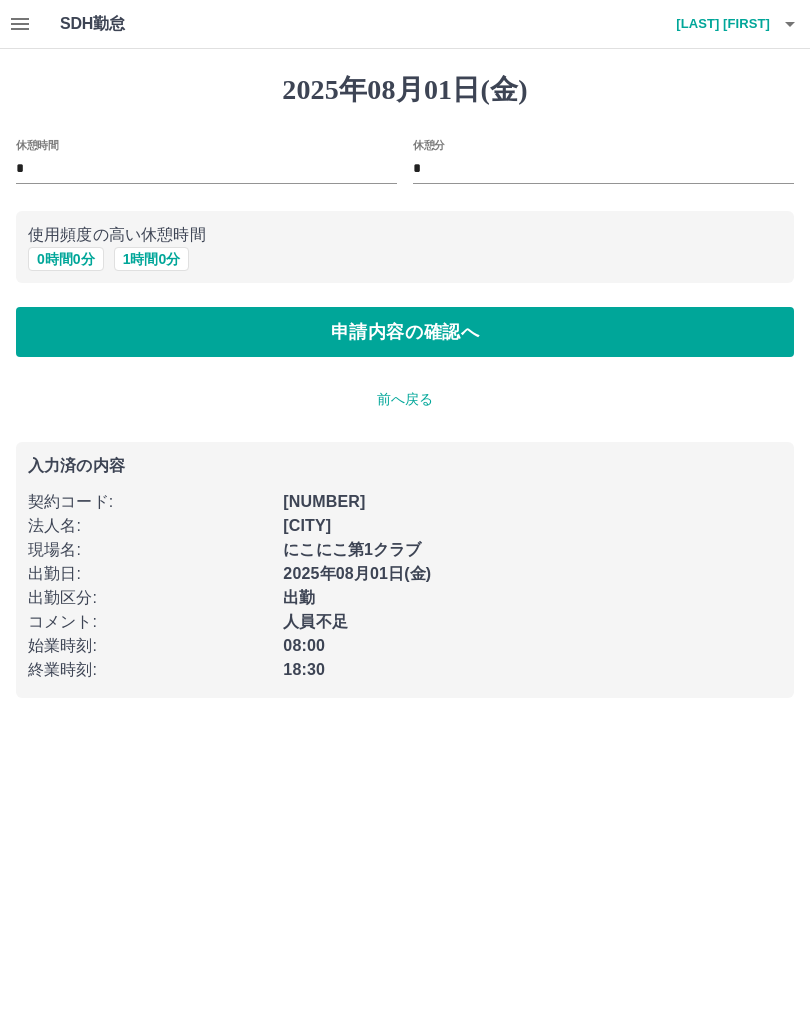click on "1 時間 0 分" at bounding box center (152, 259) 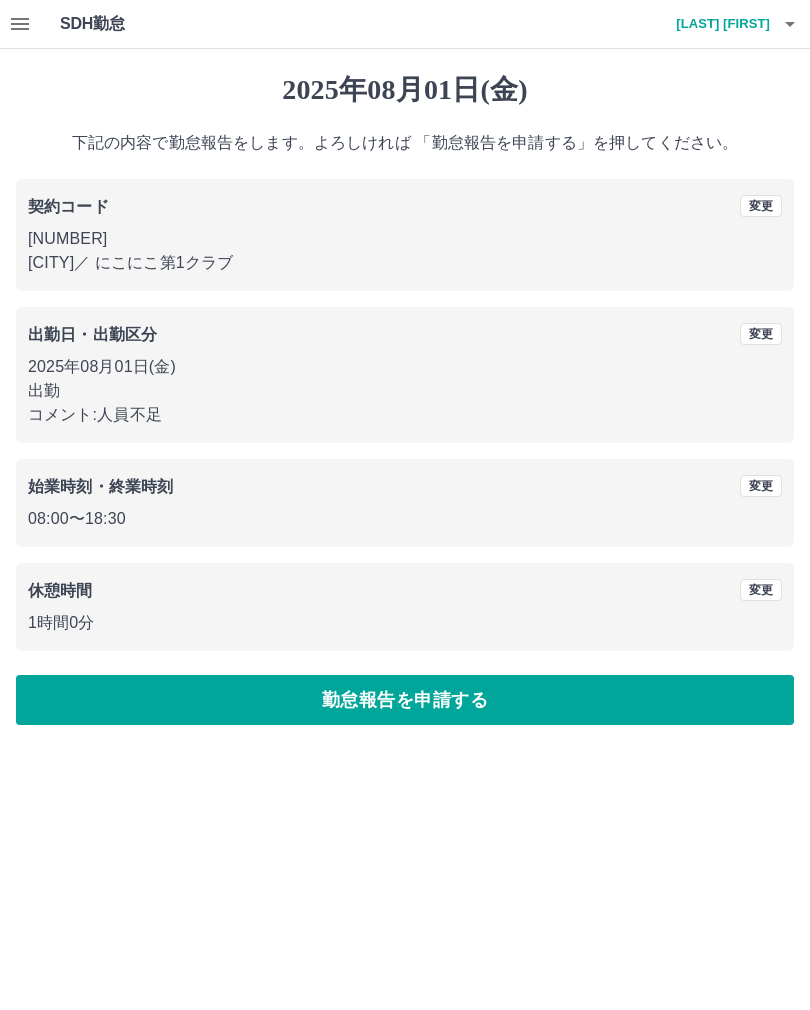 click on "勤怠報告を申請する" at bounding box center [405, 700] 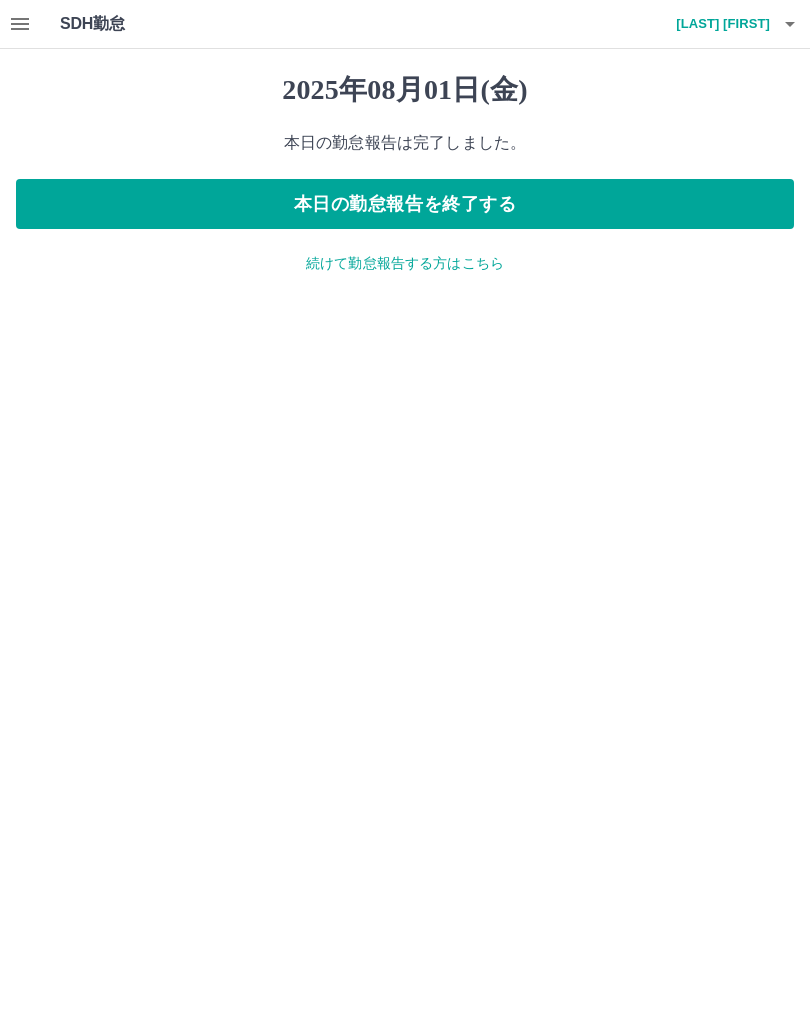 click 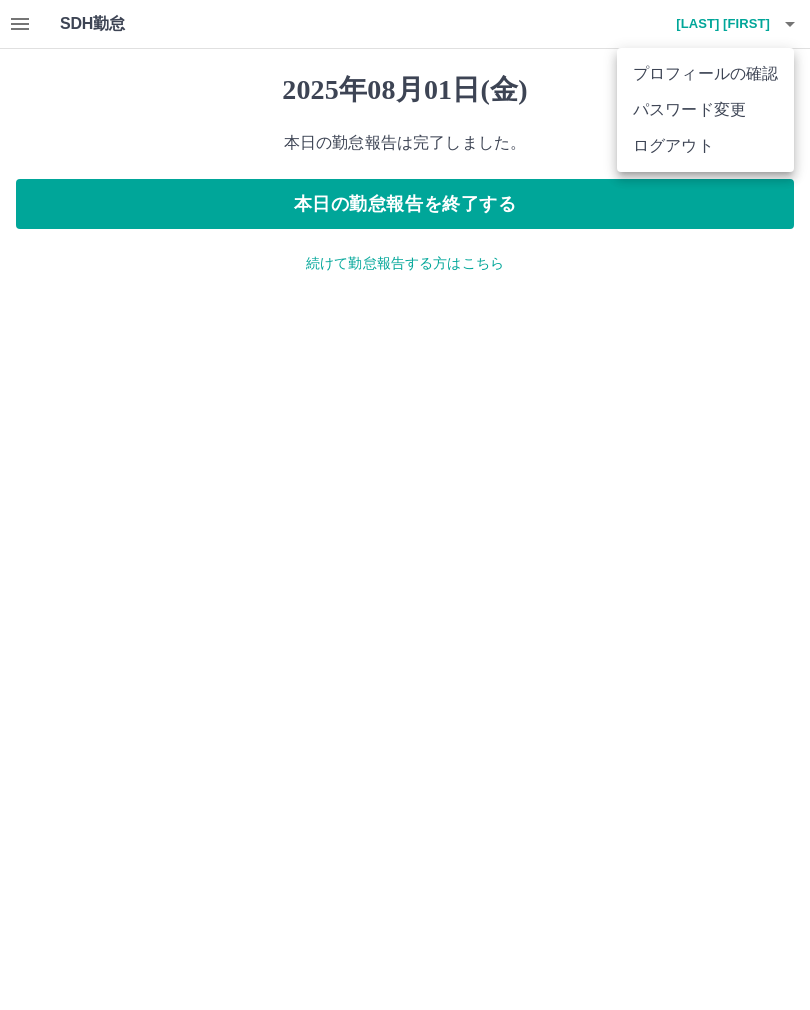 click on "ログアウト" at bounding box center [705, 146] 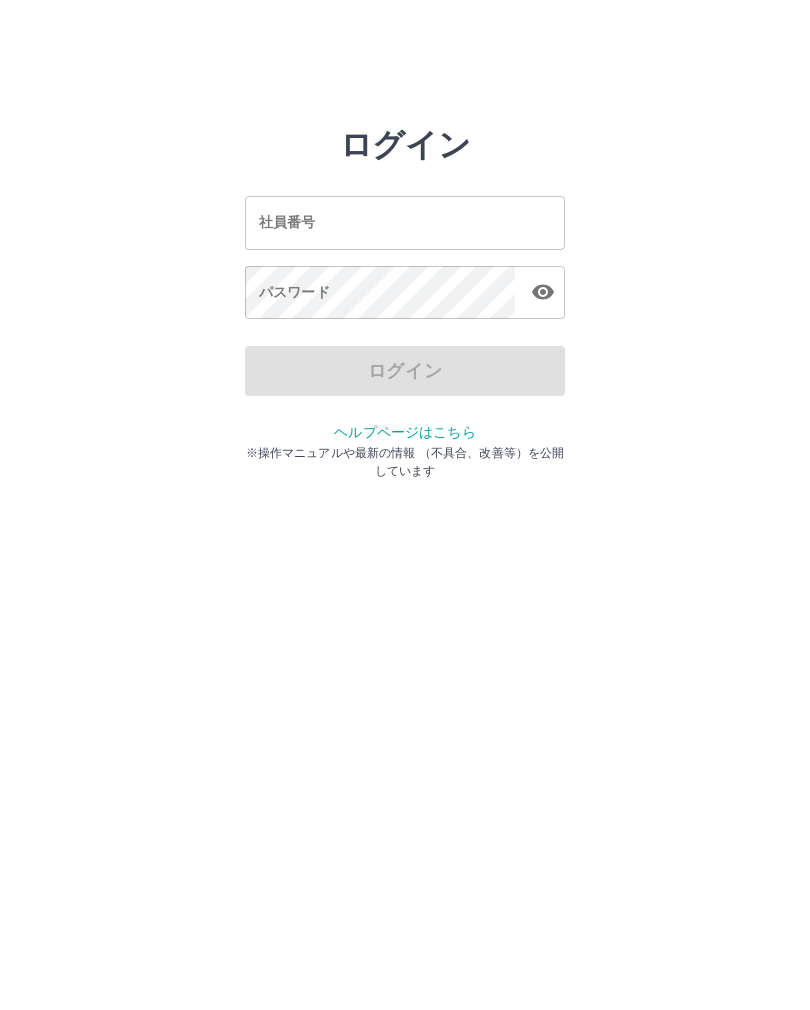 scroll, scrollTop: 0, scrollLeft: 0, axis: both 